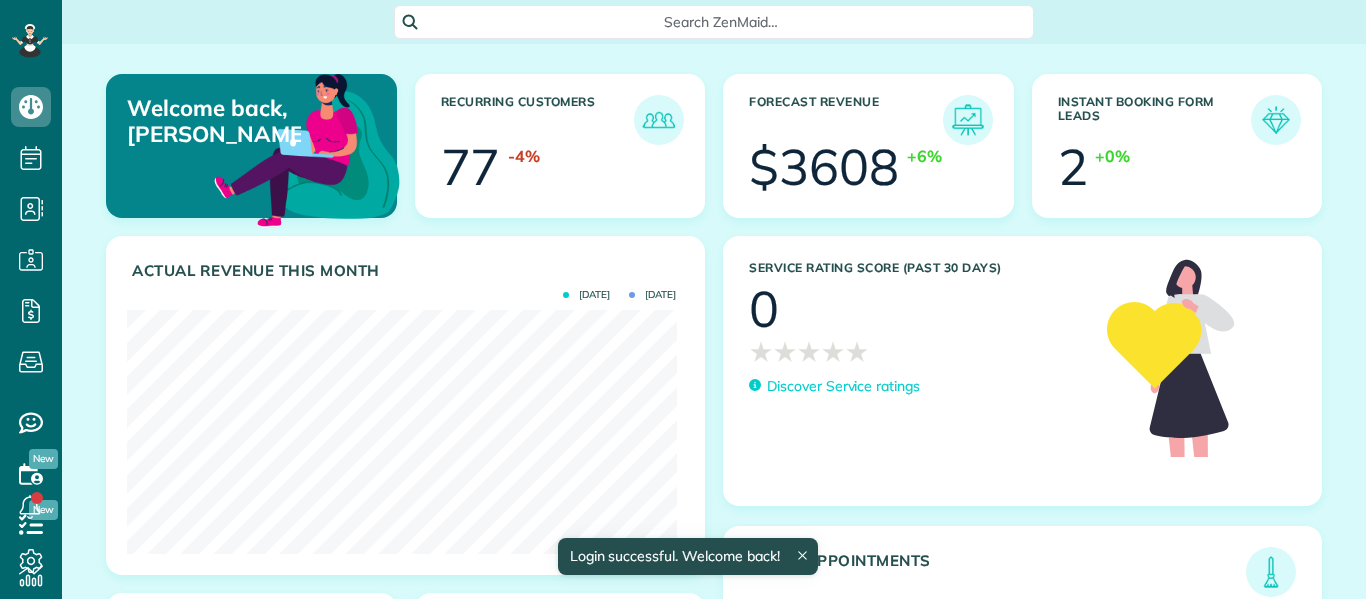 scroll, scrollTop: 0, scrollLeft: 0, axis: both 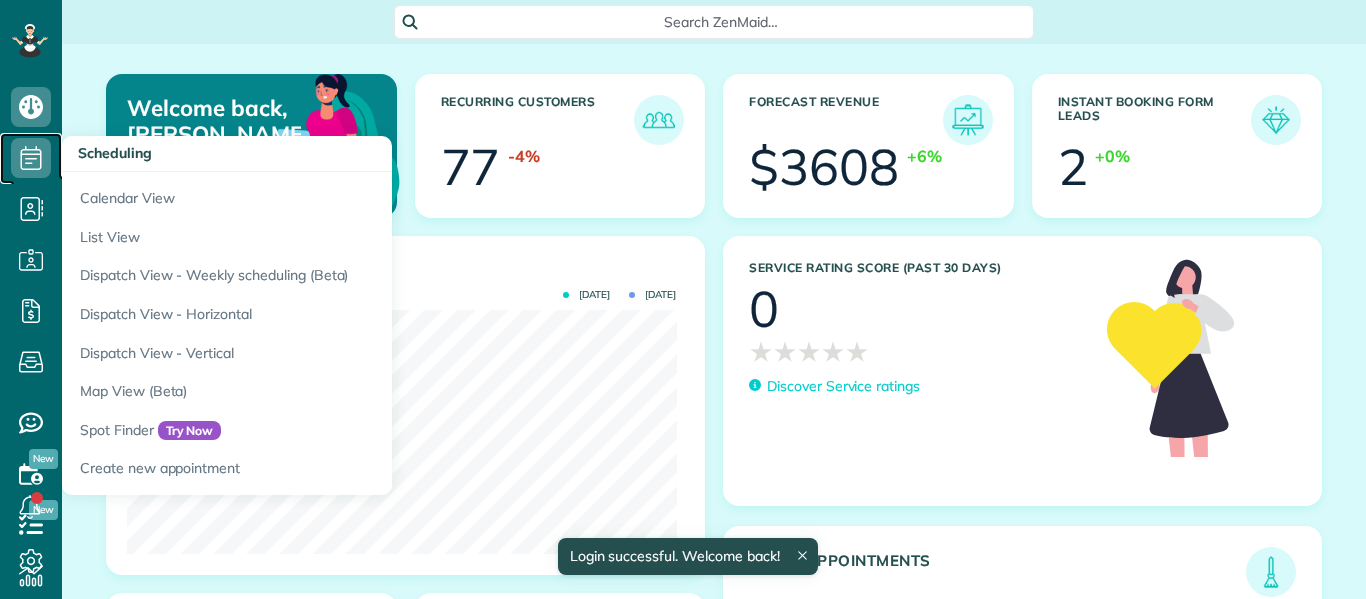 click 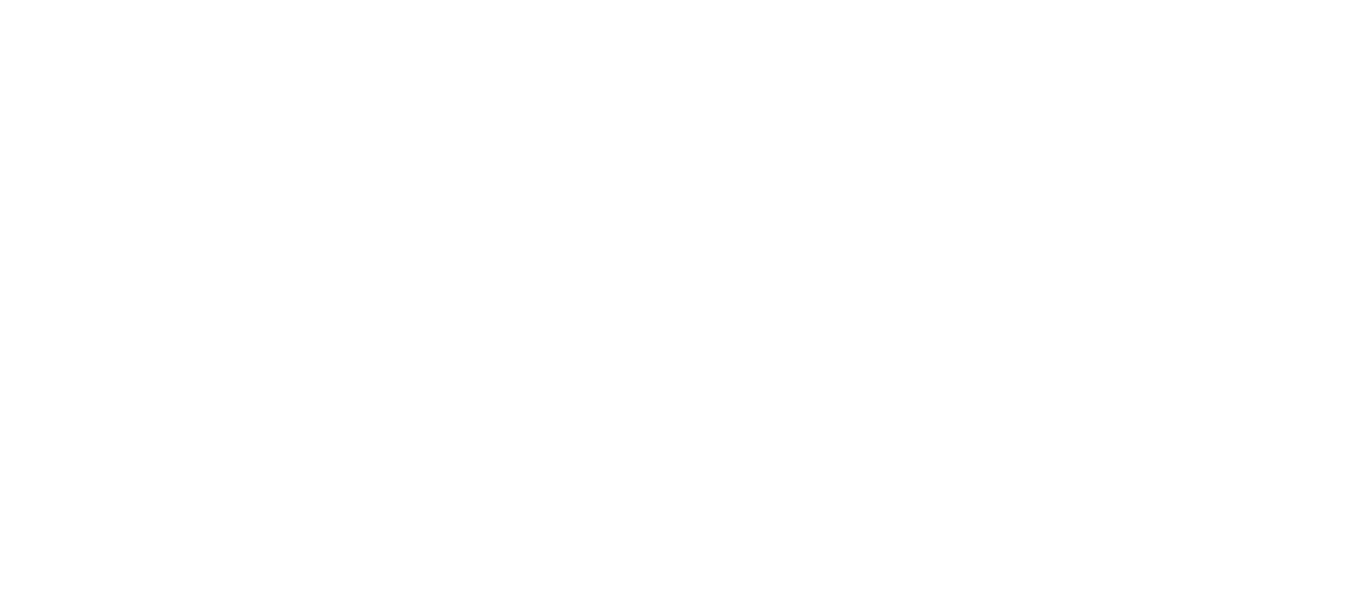 scroll, scrollTop: 0, scrollLeft: 0, axis: both 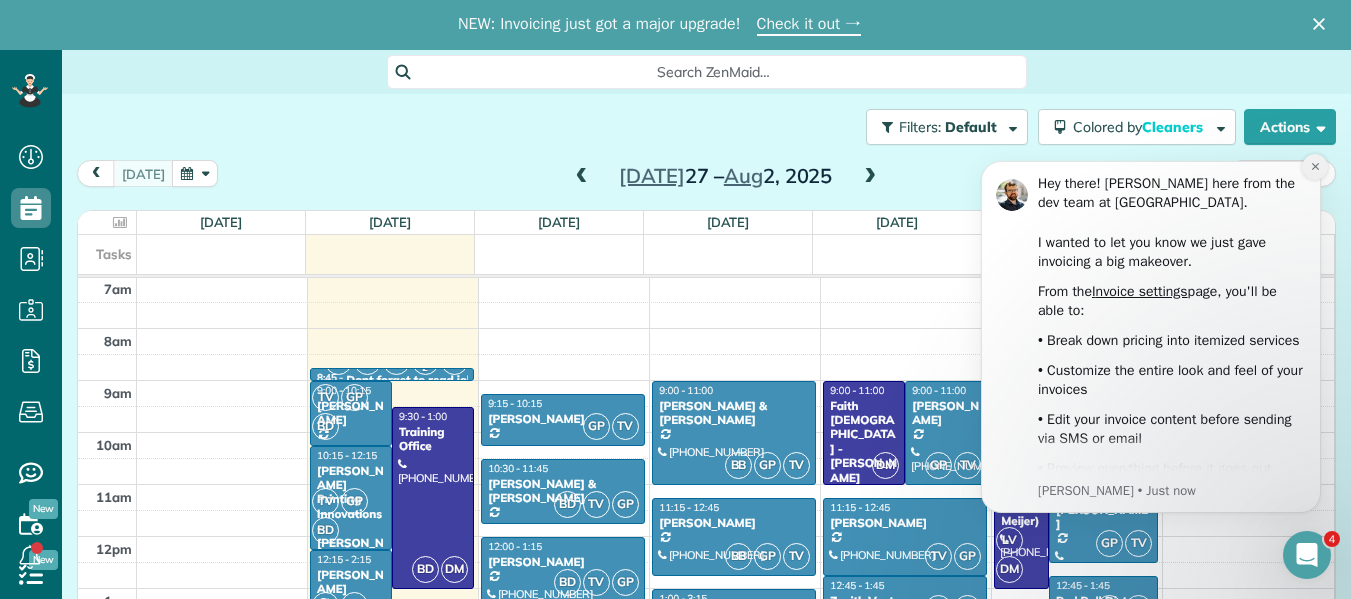 click 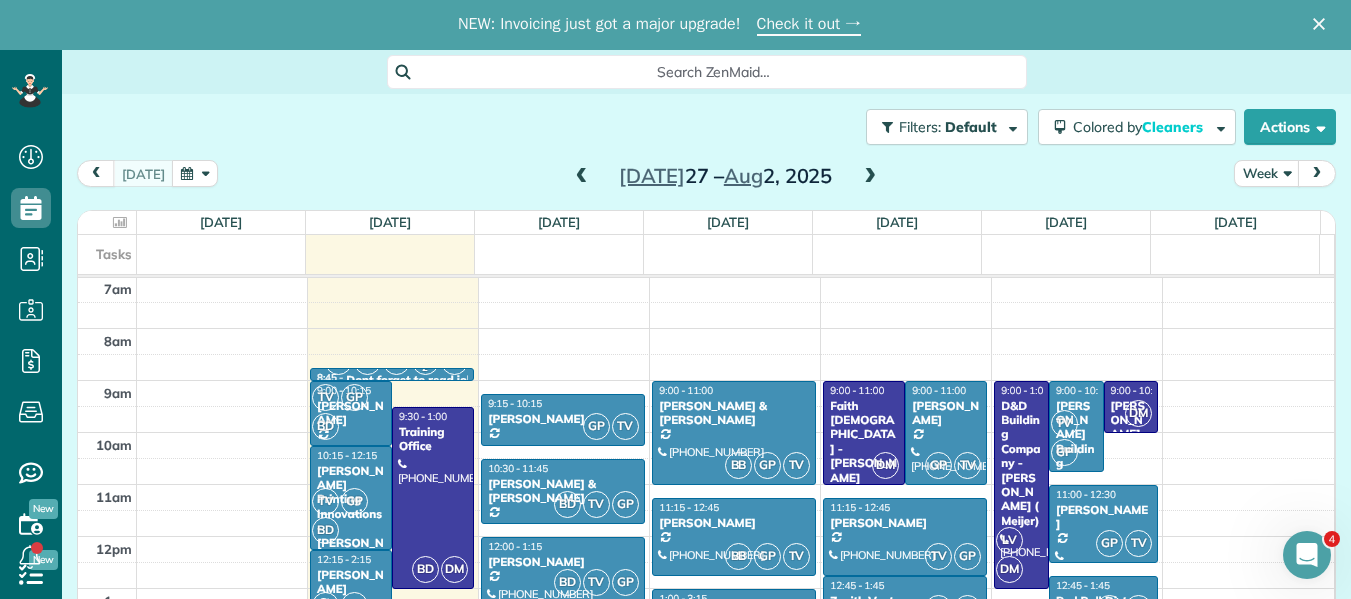 scroll, scrollTop: 26, scrollLeft: 0, axis: vertical 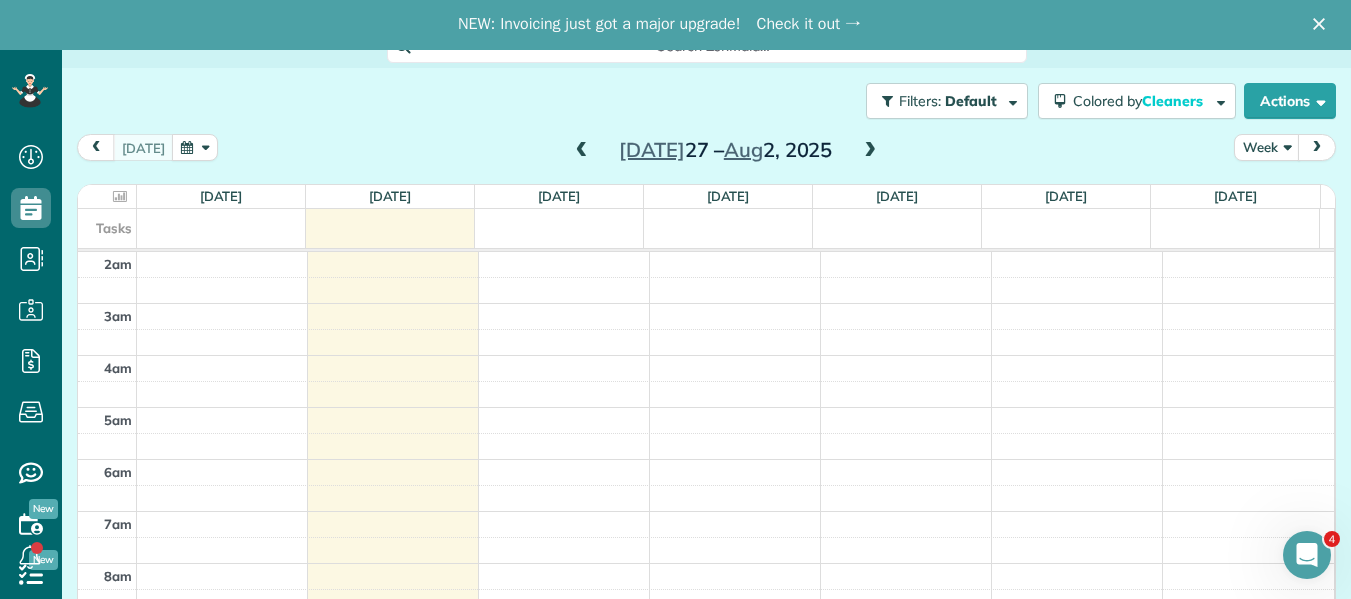 click on "Check it out →" at bounding box center [809, 25] 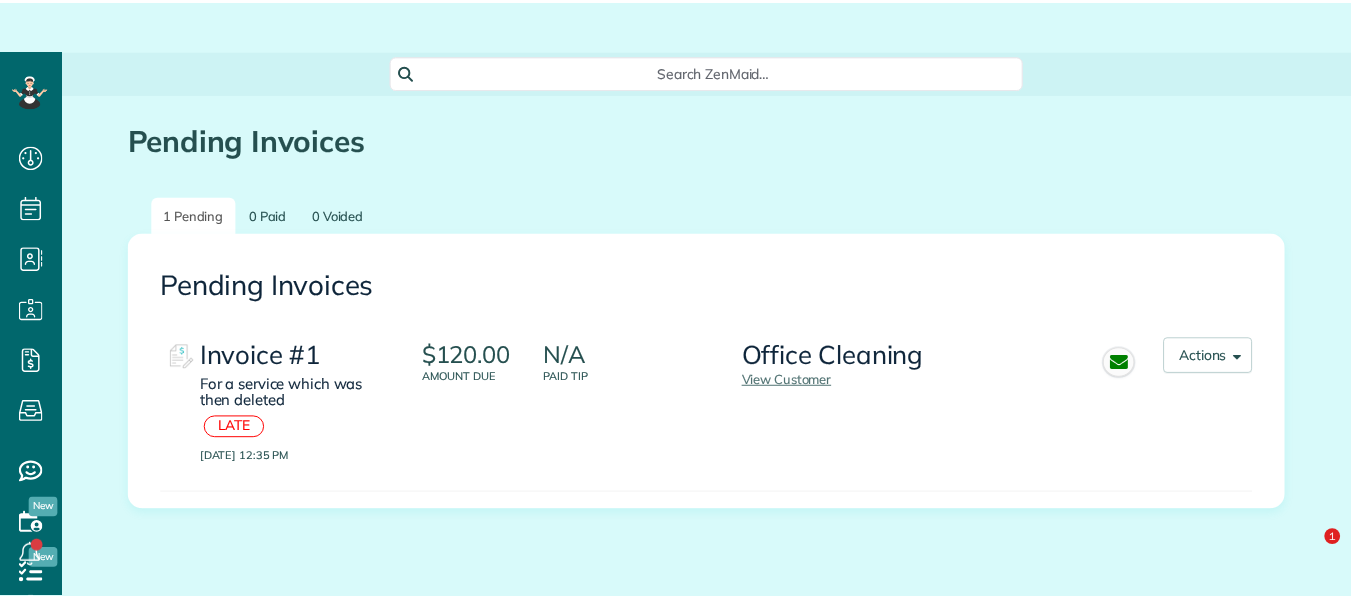scroll, scrollTop: 0, scrollLeft: 0, axis: both 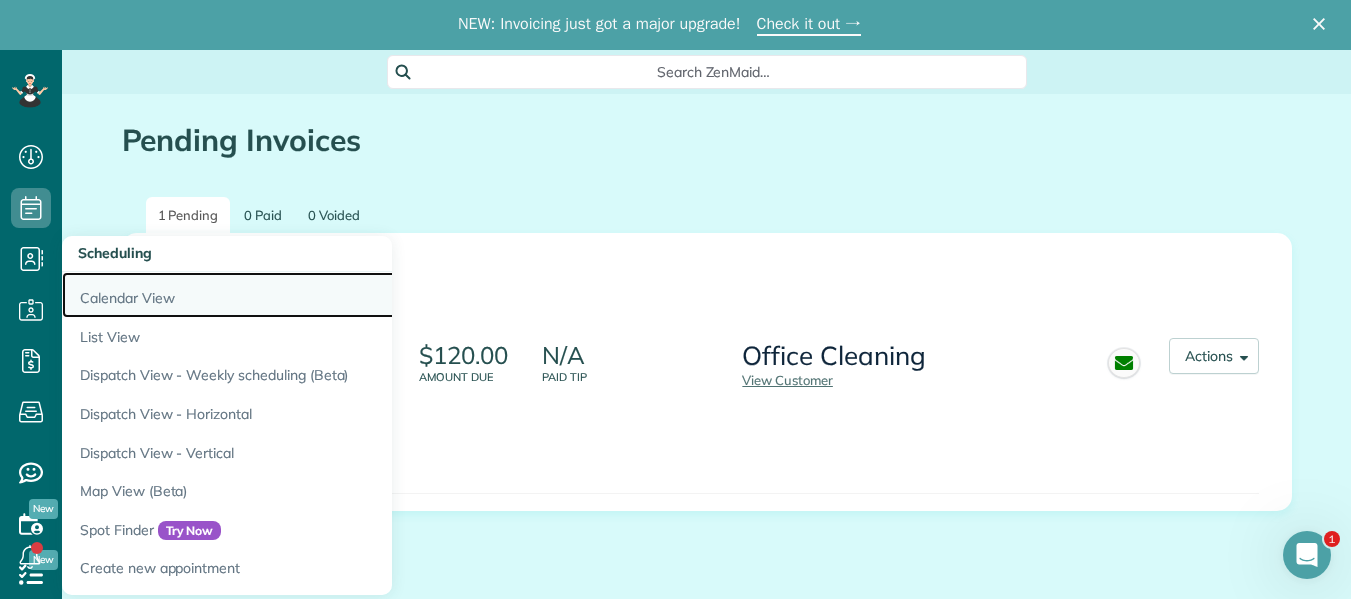 click on "Calendar View" at bounding box center [312, 295] 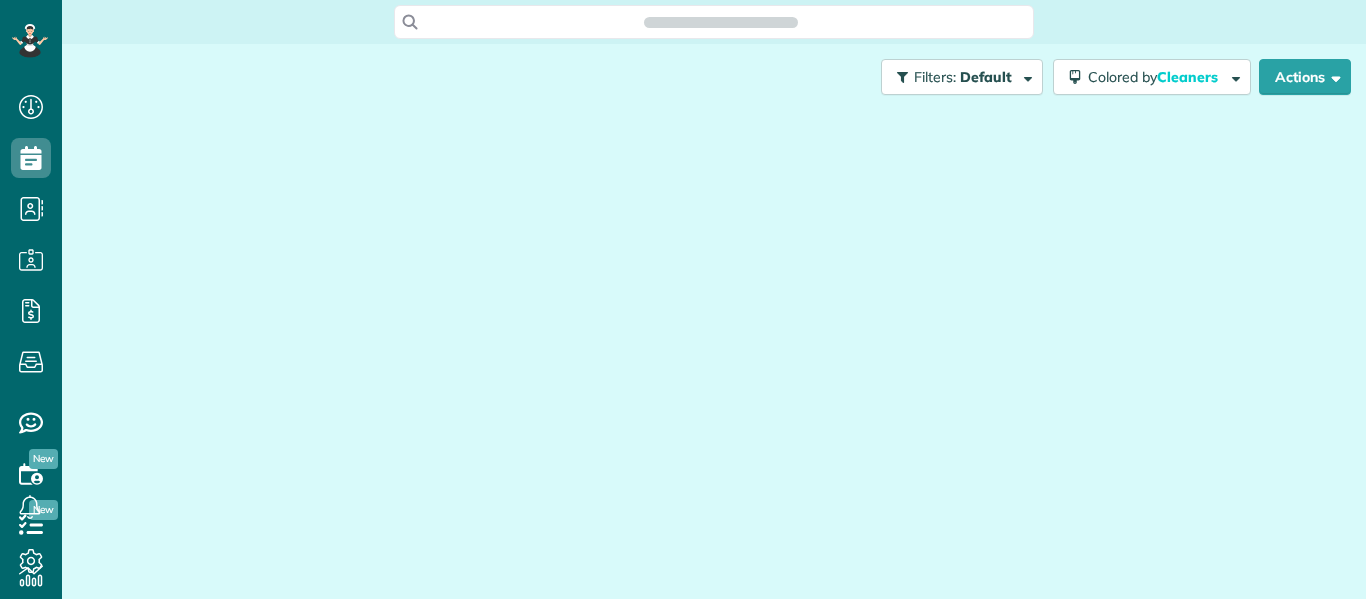 scroll, scrollTop: 0, scrollLeft: 0, axis: both 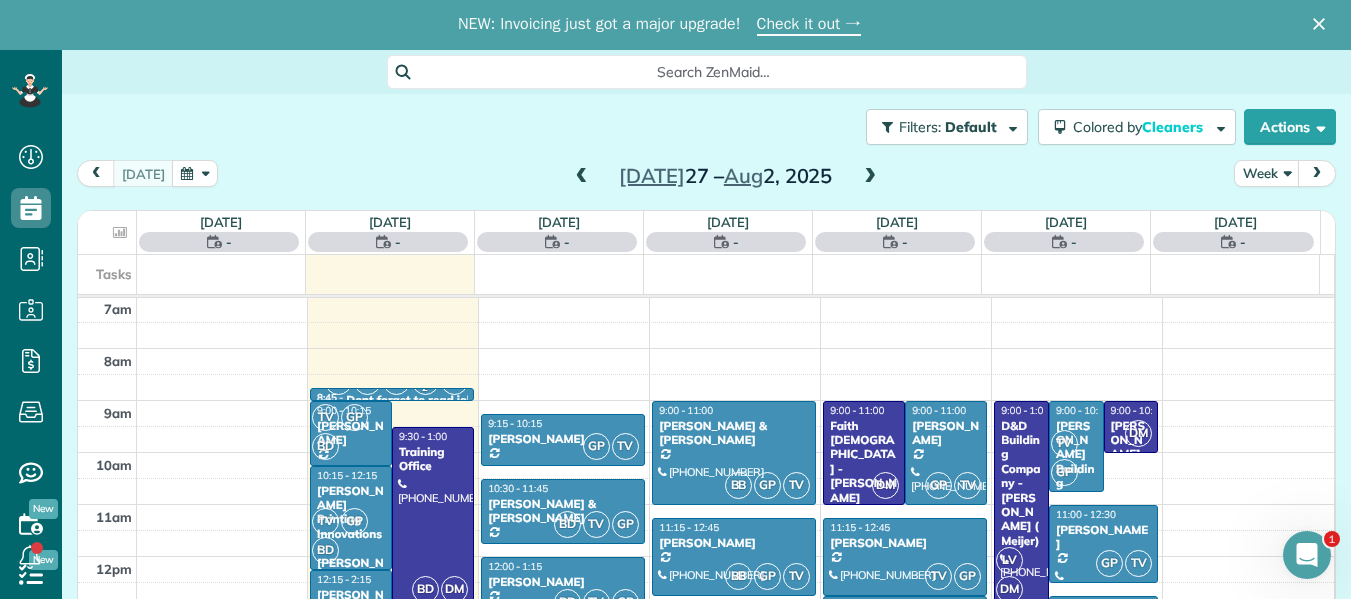 drag, startPoint x: 1295, startPoint y: 404, endPoint x: 1342, endPoint y: 353, distance: 69.354164 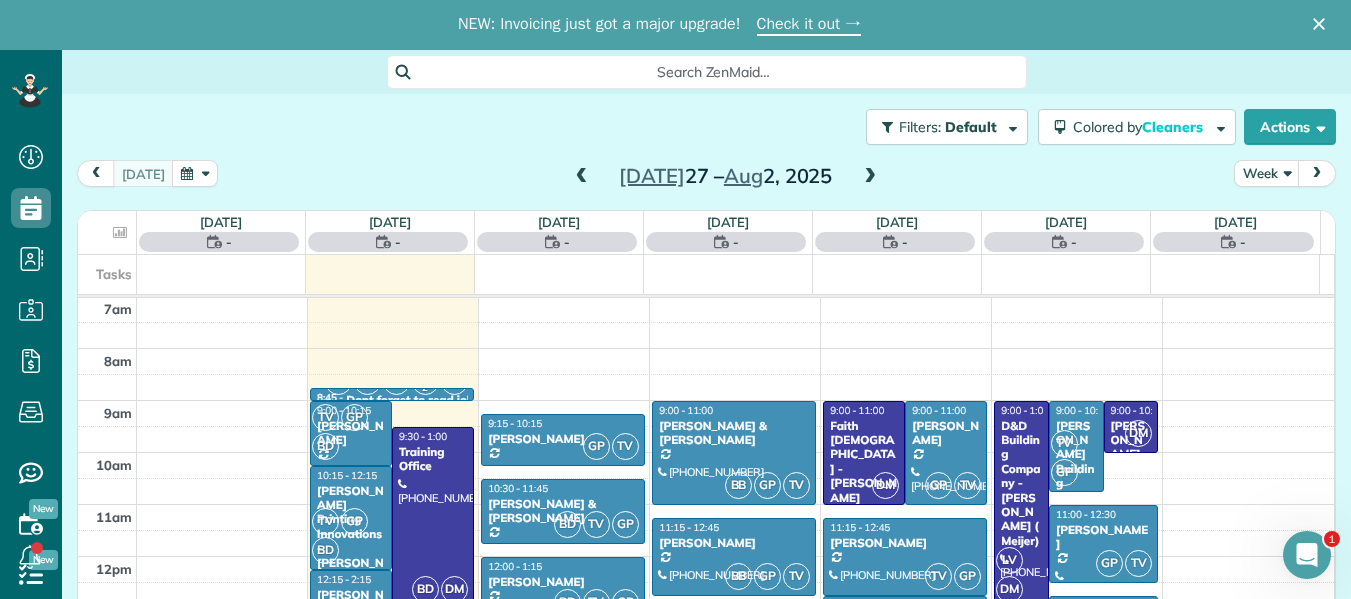 click on "Search ZenMaid…
Filters:   Default
Colored by  Cleaners
Color by Cleaner
Color by Team
Color by Status
Color by Recurrence
Color by Paid/Unpaid
Filters  Default
Schedule Changes
Actions
Create Appointment
Create Task
Clock In/Out
Send Work Orders" at bounding box center [706, 349] 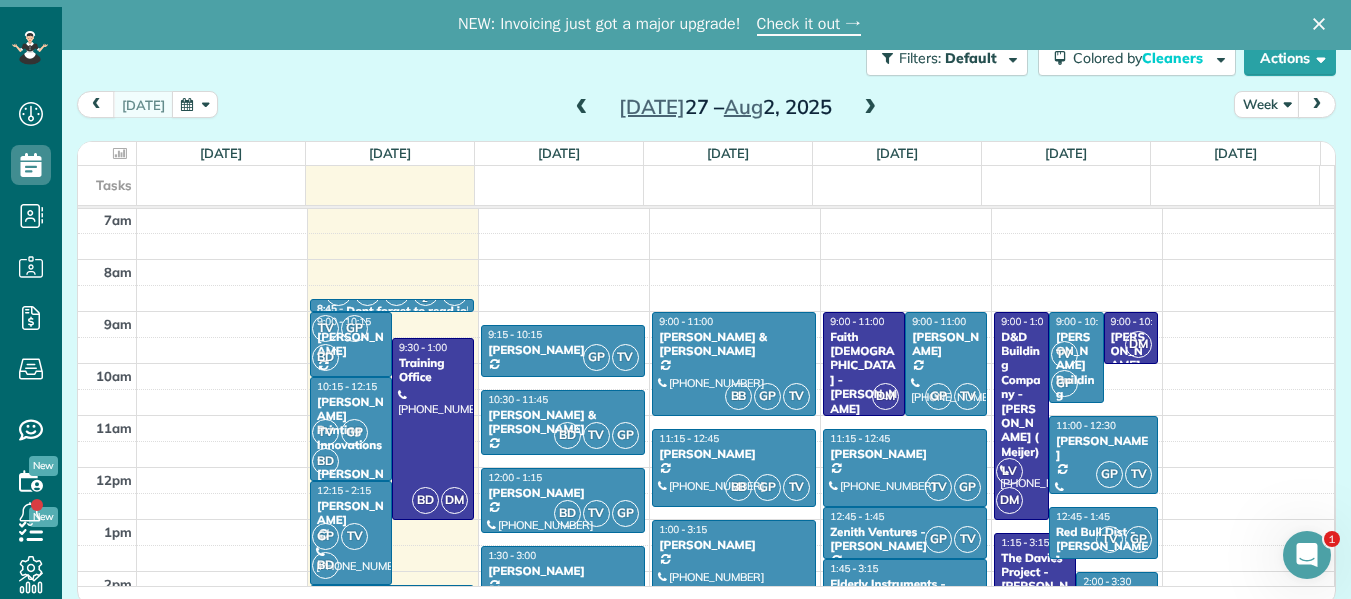 scroll, scrollTop: 50, scrollLeft: 0, axis: vertical 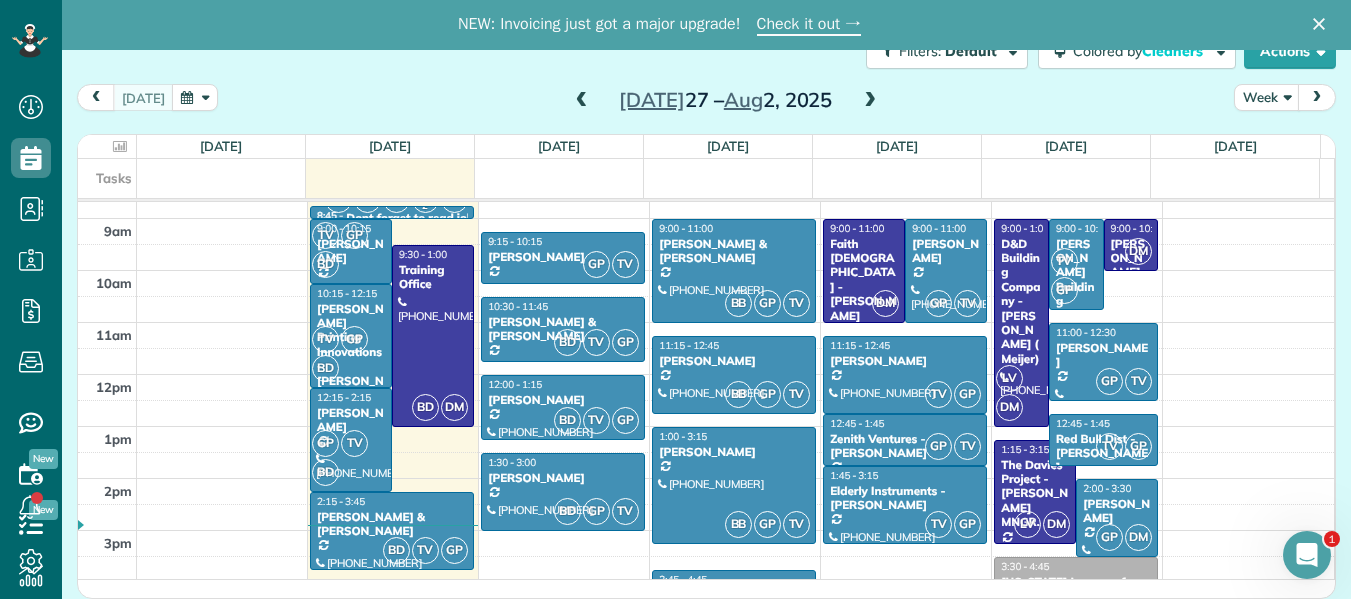 click at bounding box center [582, 101] 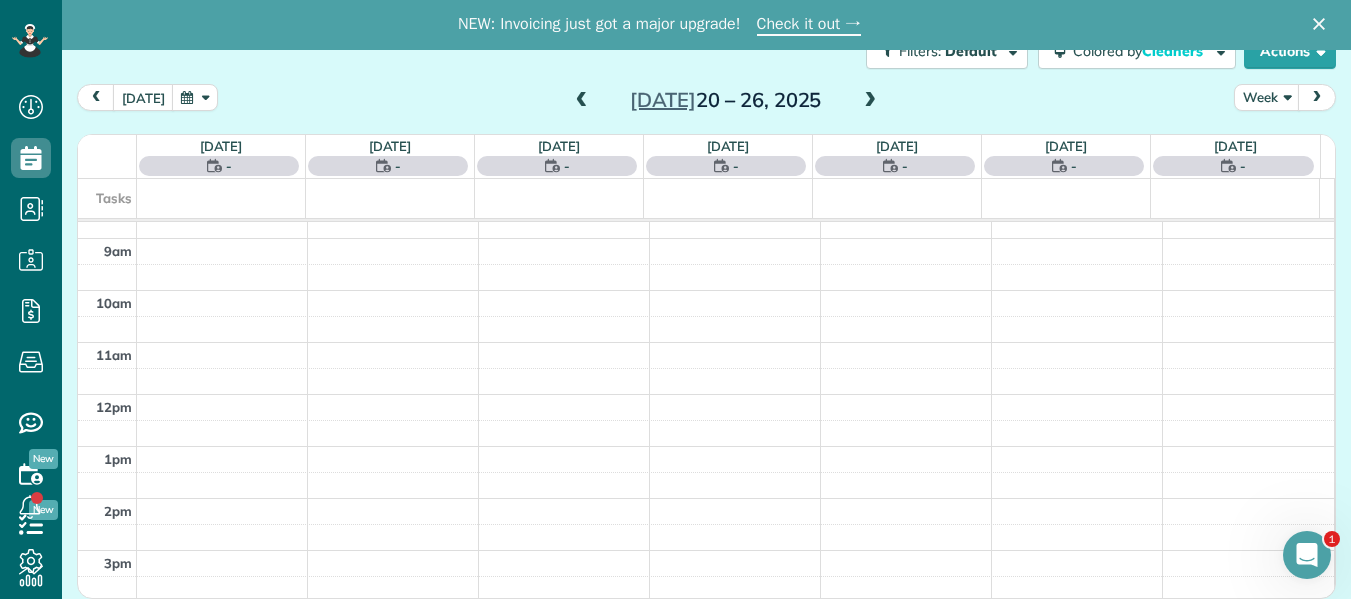 scroll, scrollTop: 261, scrollLeft: 0, axis: vertical 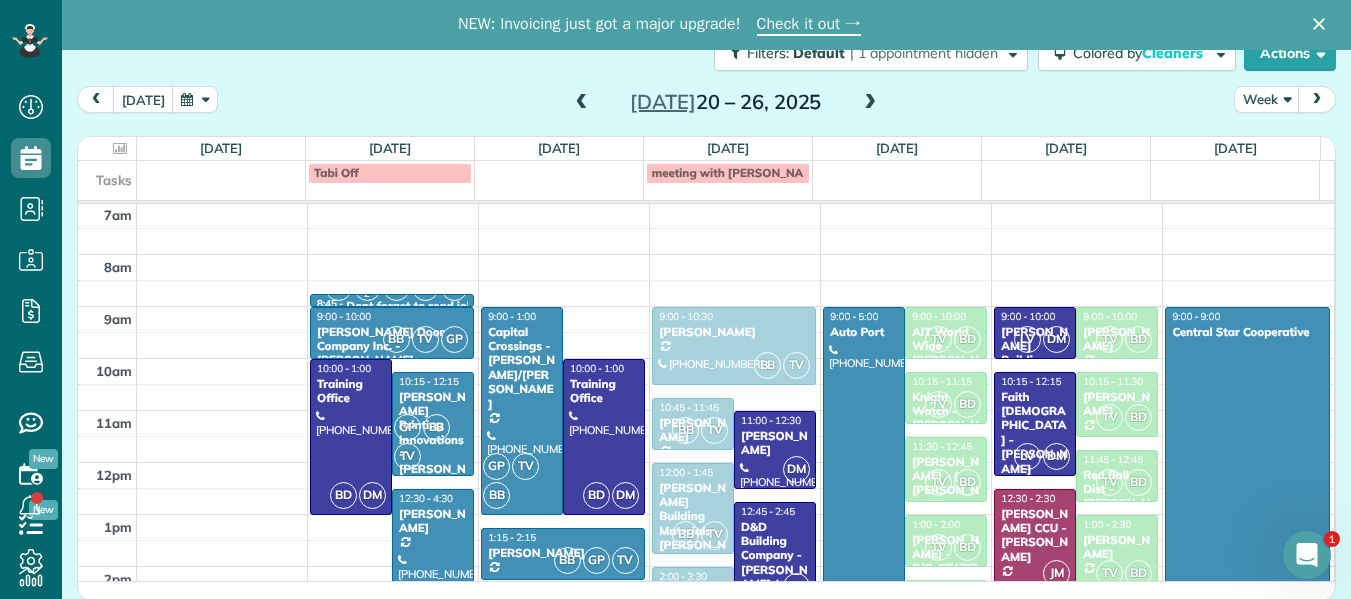 click 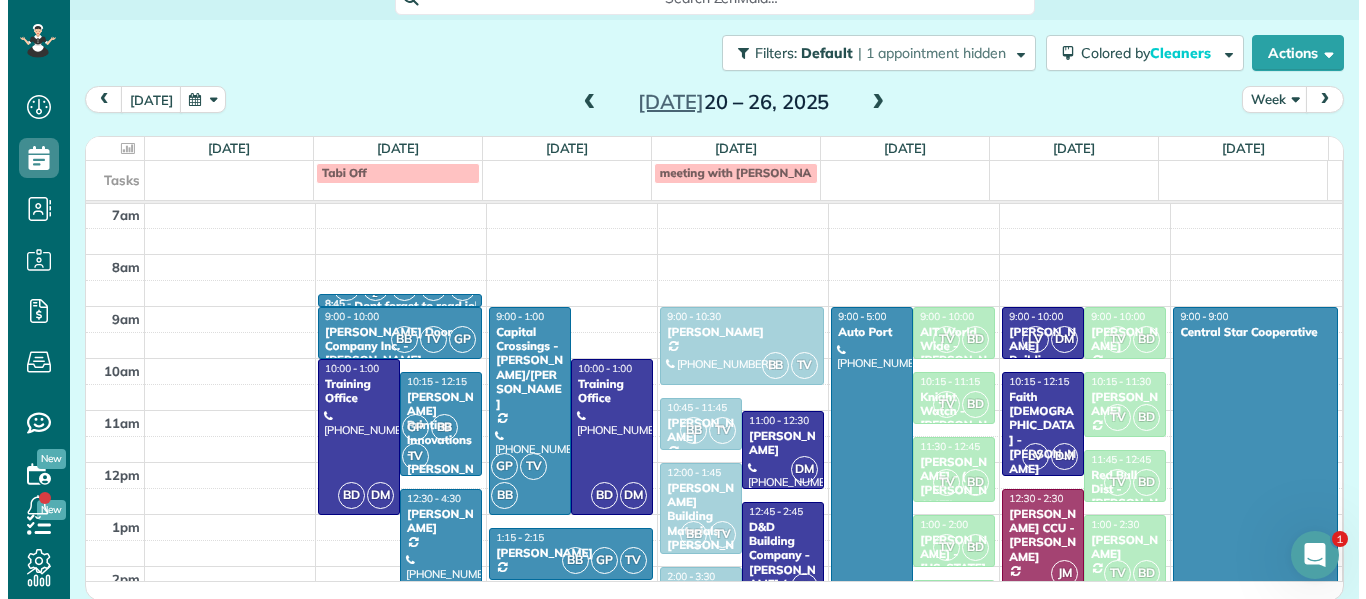 scroll, scrollTop: 0, scrollLeft: 0, axis: both 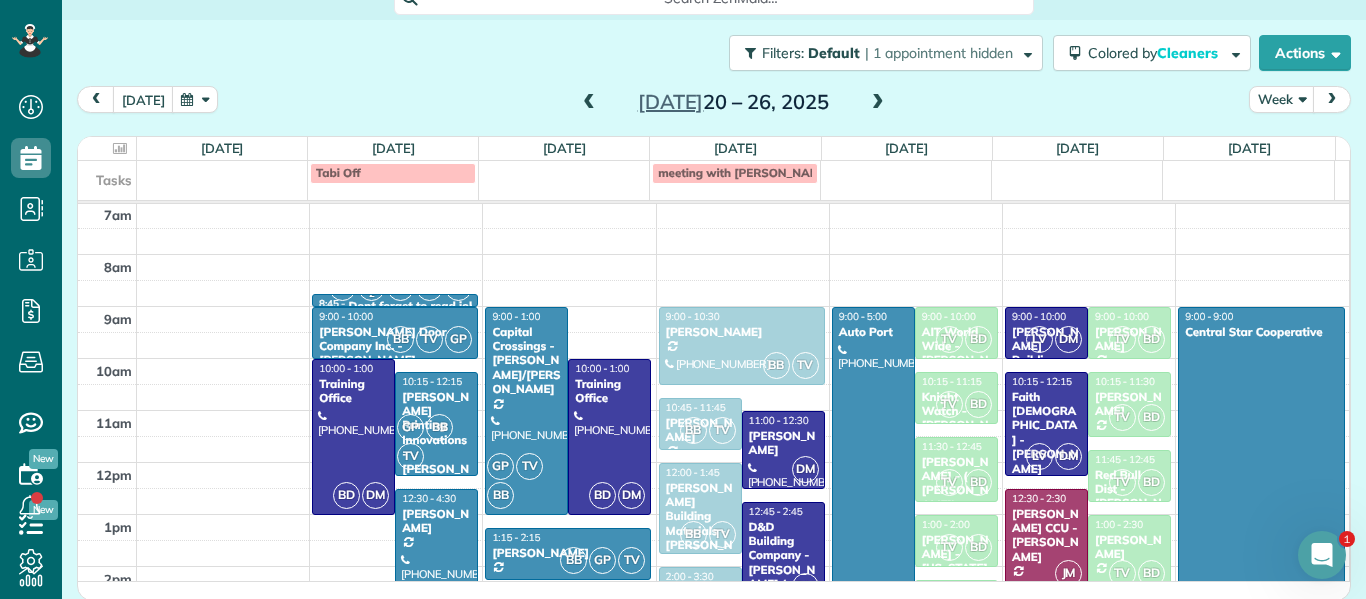 click at bounding box center (878, 103) 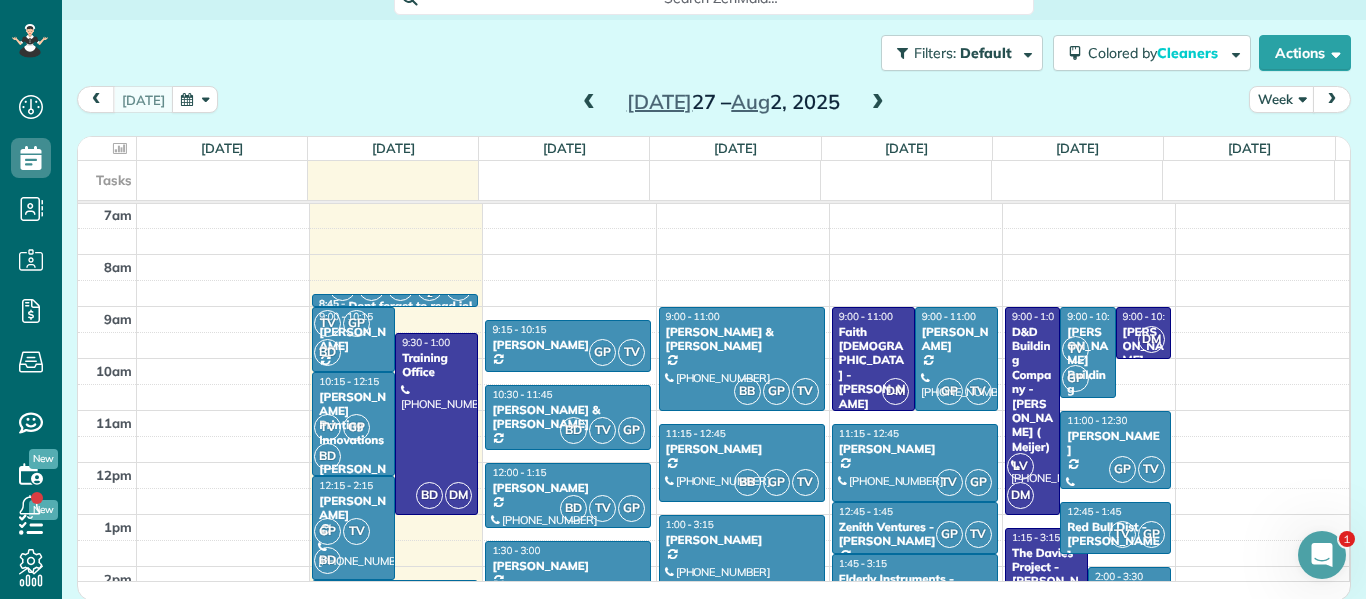 click on "The Davies Project - [PERSON_NAME] MNGR." at bounding box center (1046, 582) 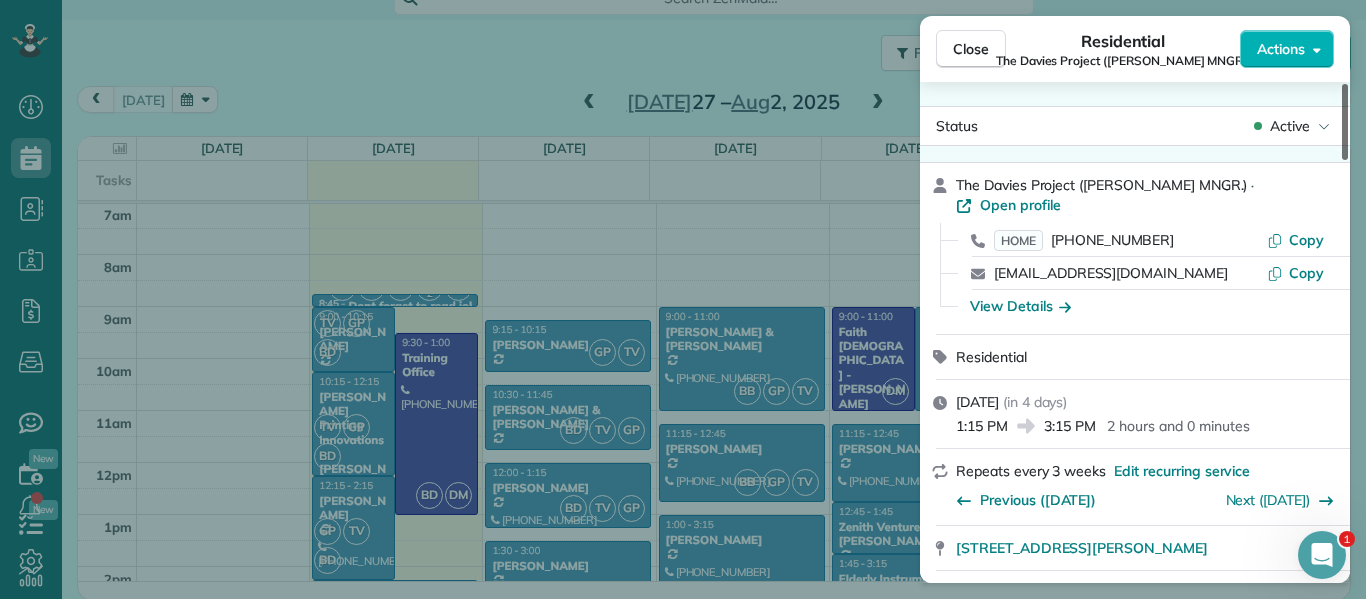 click at bounding box center [1345, 122] 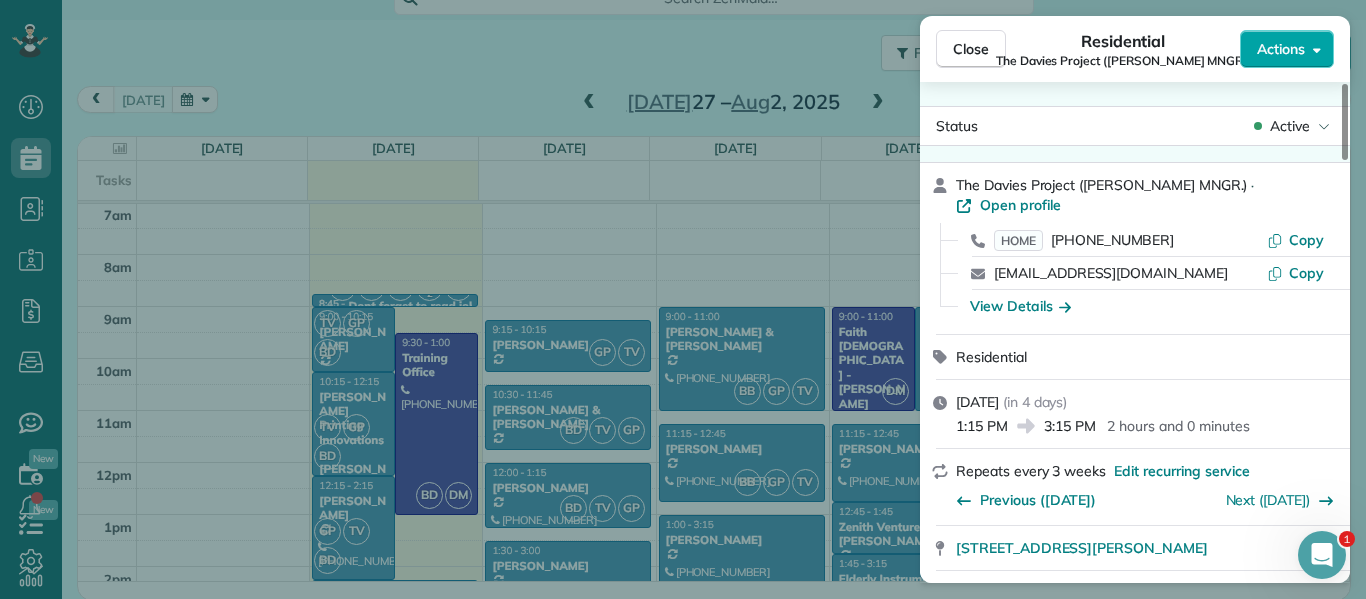 click on "Actions" at bounding box center [1287, 49] 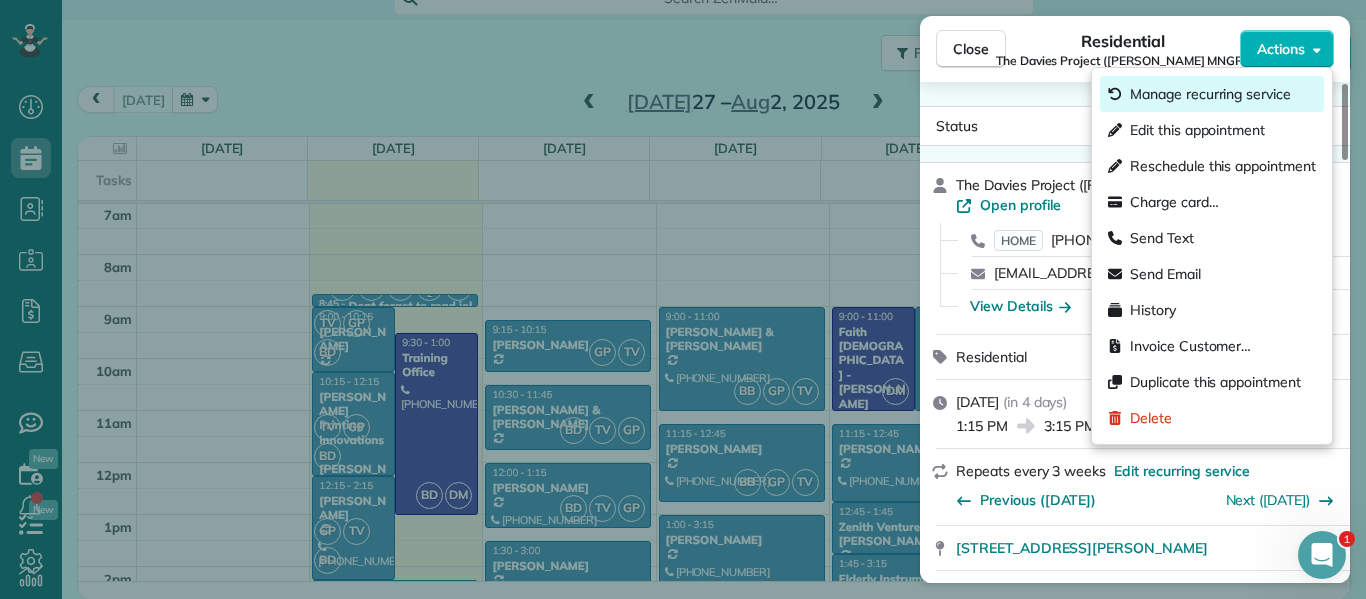 click on "Manage recurring service" at bounding box center [1210, 94] 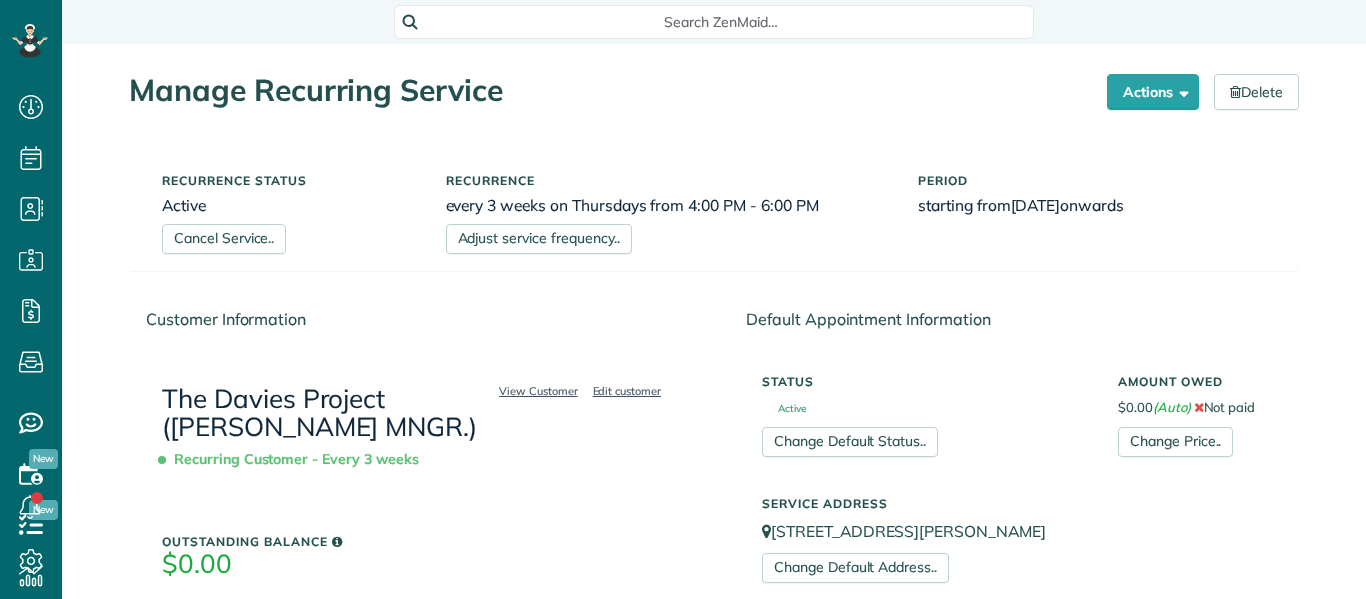 scroll, scrollTop: 0, scrollLeft: 0, axis: both 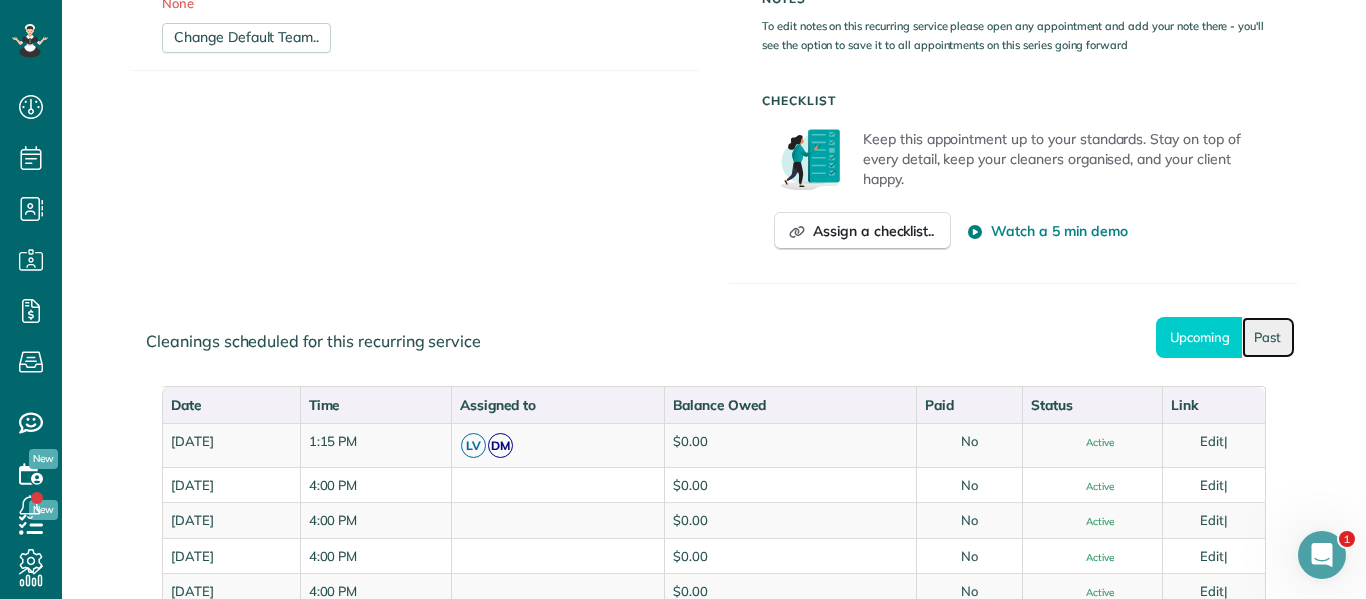 click on "Past" at bounding box center [1268, 337] 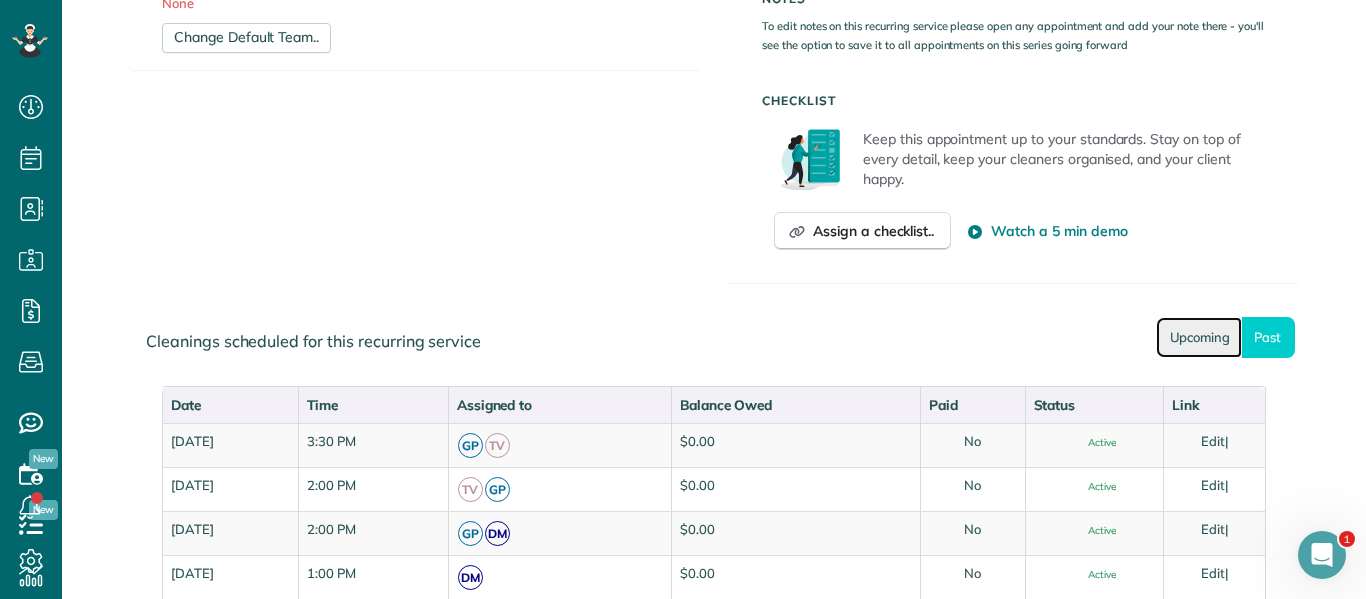 click on "Upcoming" at bounding box center (1199, 337) 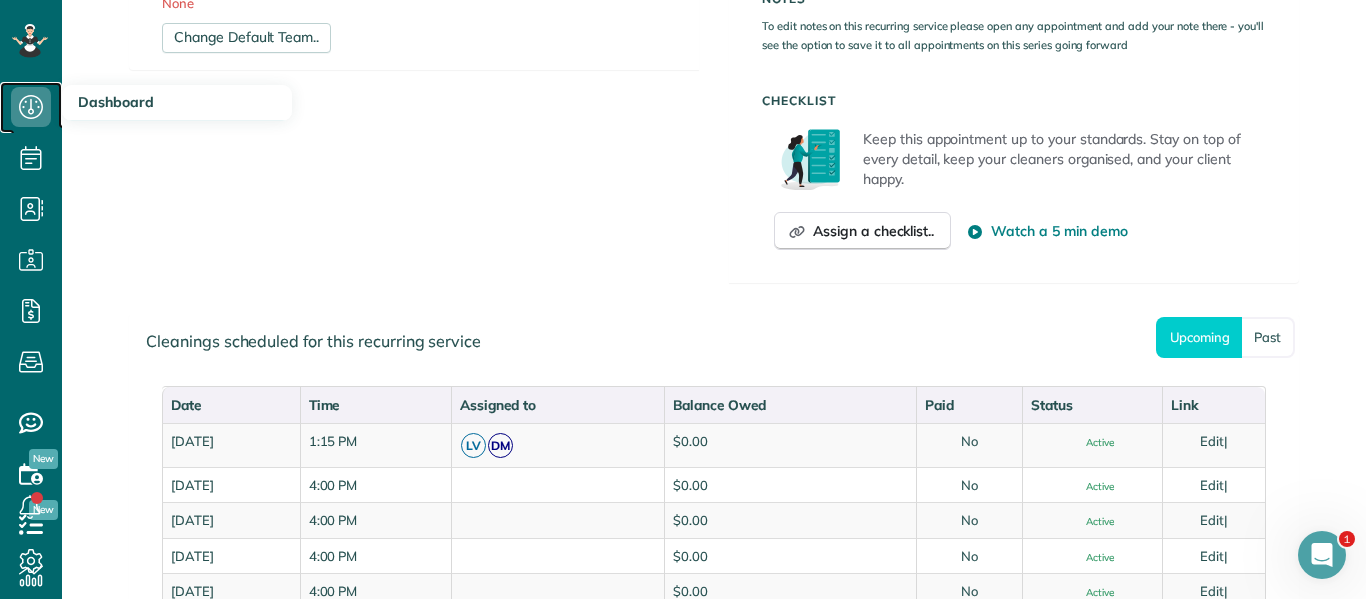 click 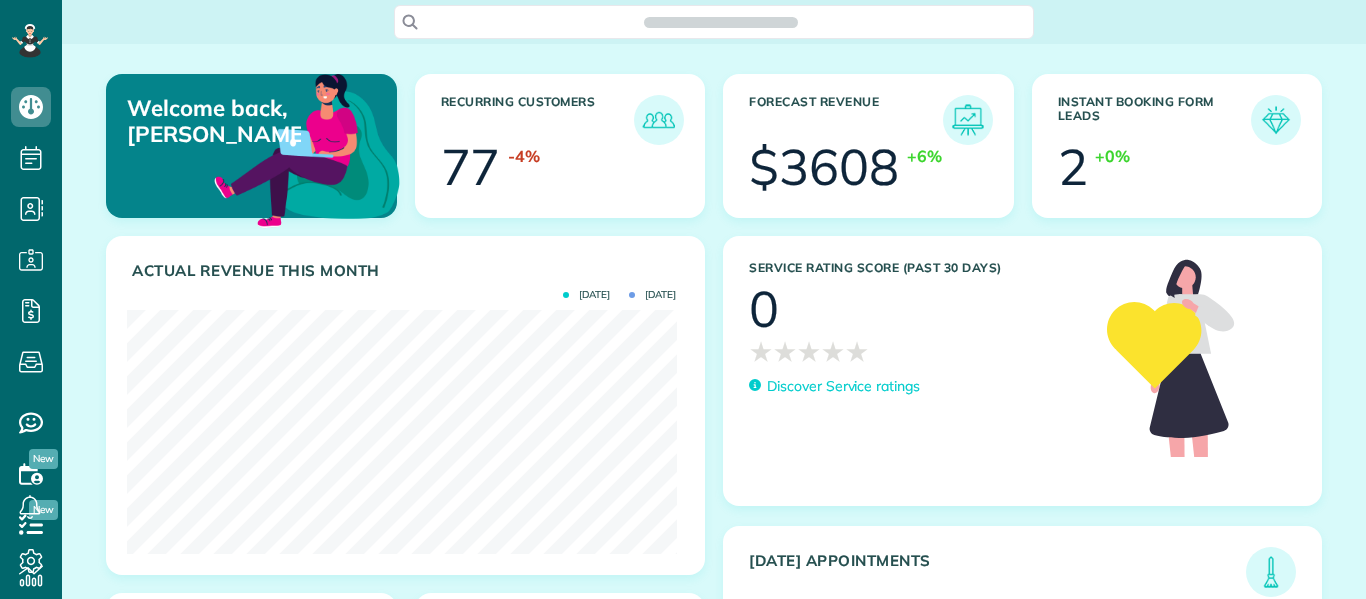 scroll, scrollTop: 0, scrollLeft: 0, axis: both 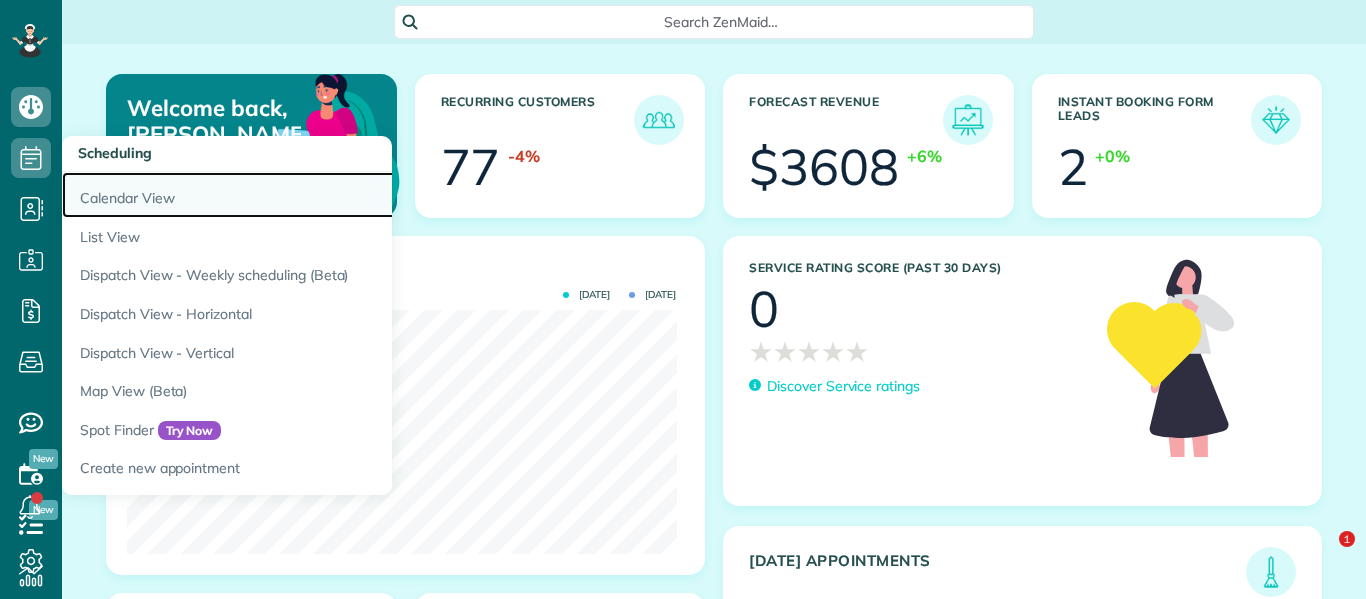 click on "Calendar View" at bounding box center (312, 195) 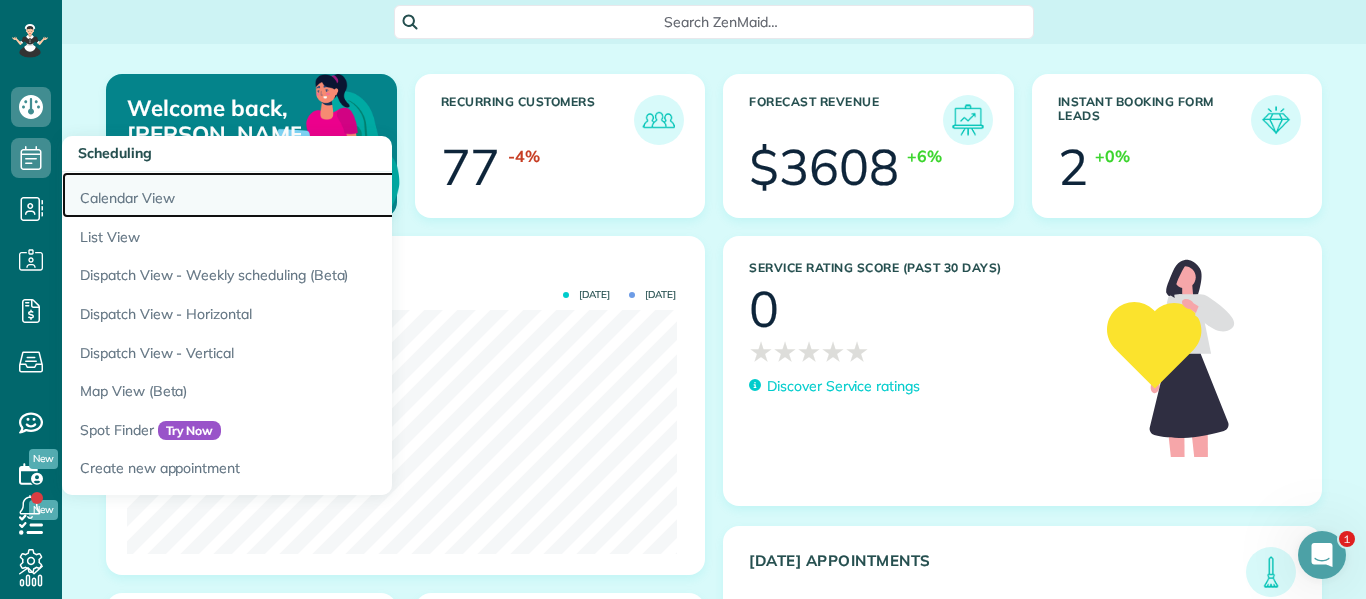 scroll, scrollTop: 0, scrollLeft: 0, axis: both 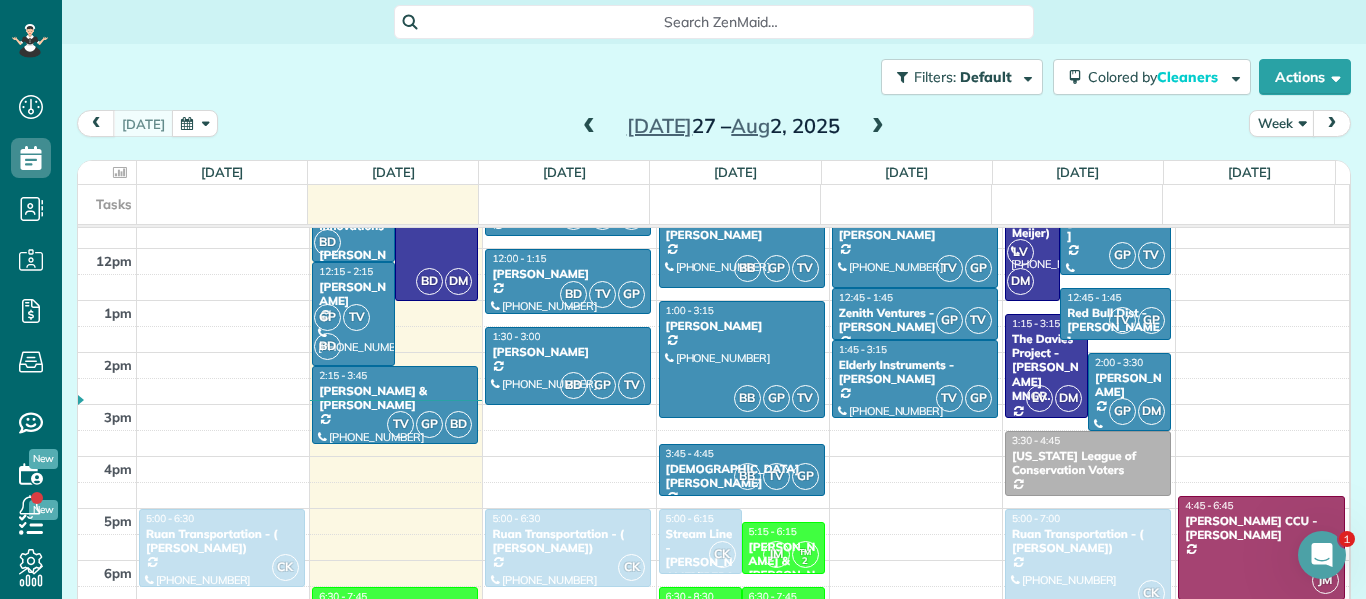click at bounding box center [589, 127] 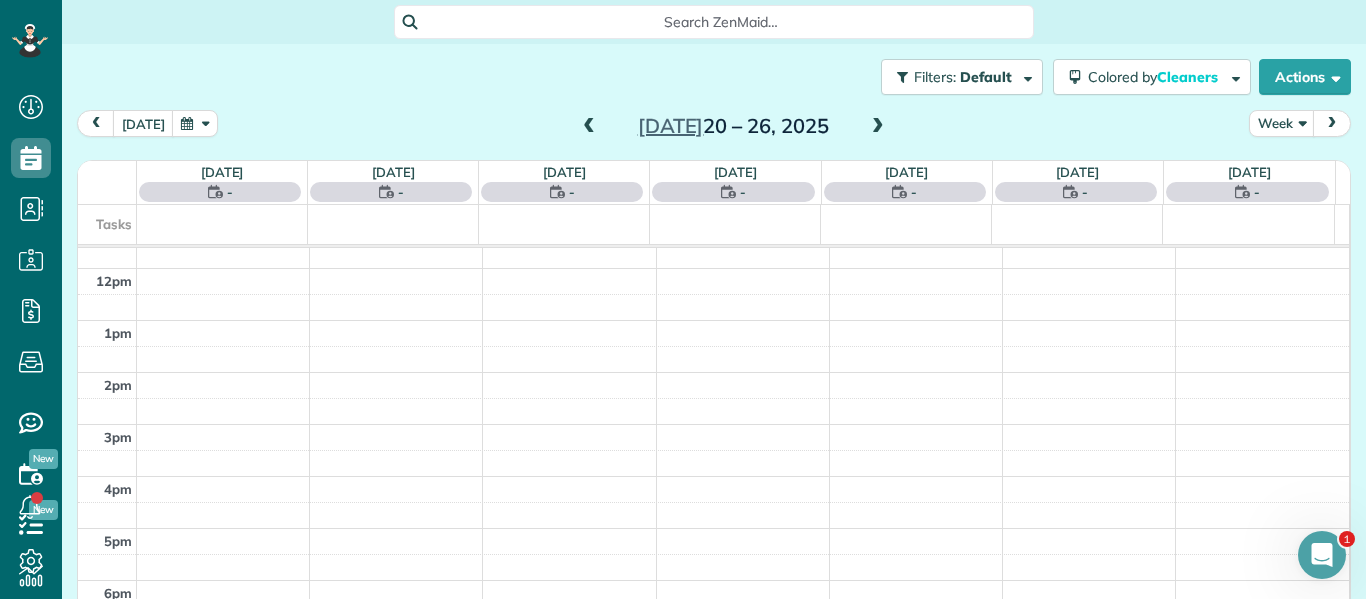 scroll, scrollTop: 261, scrollLeft: 0, axis: vertical 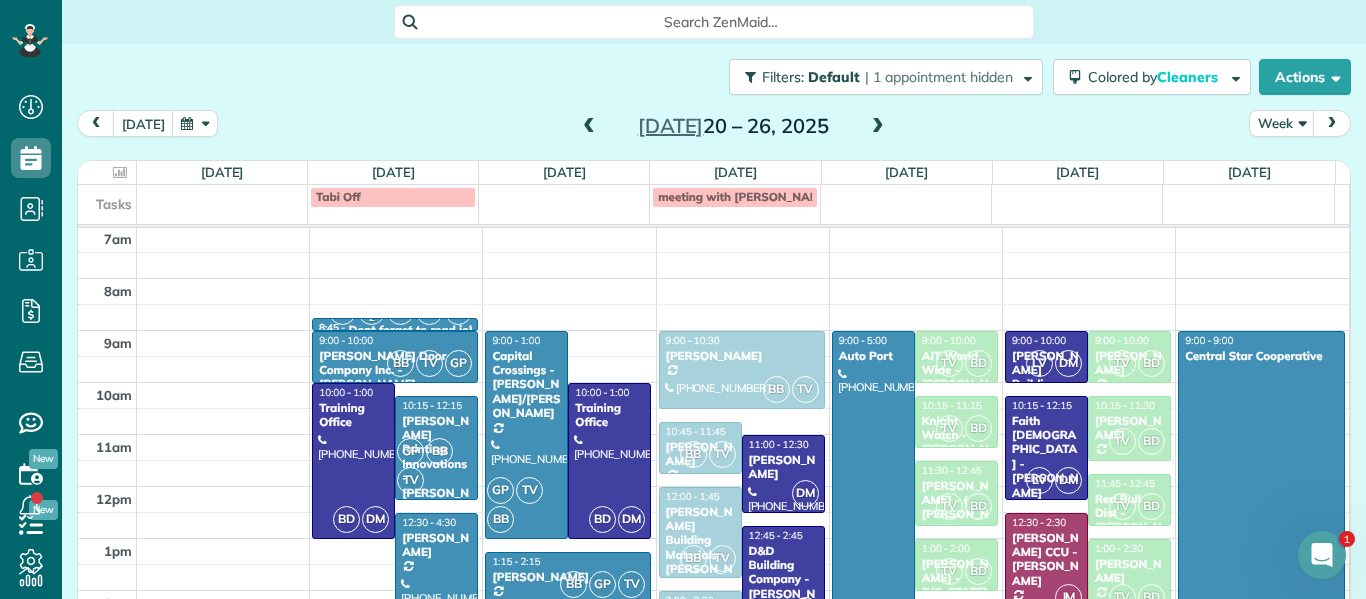 click at bounding box center [873, 539] 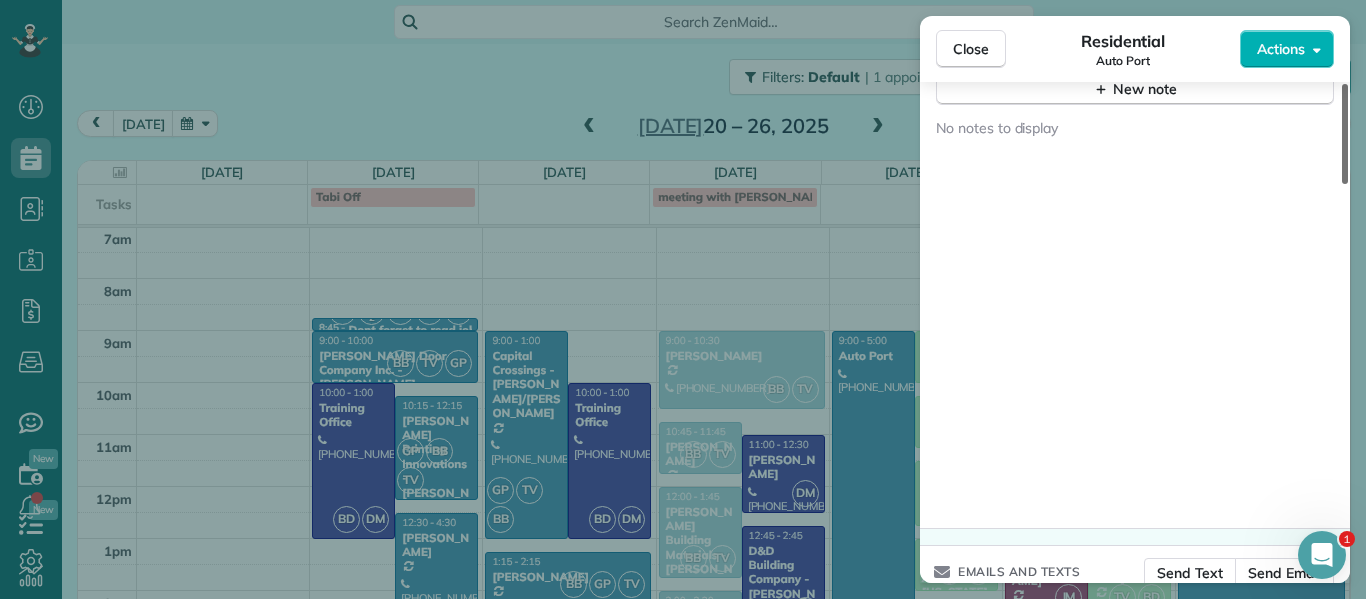 scroll, scrollTop: 1977, scrollLeft: 0, axis: vertical 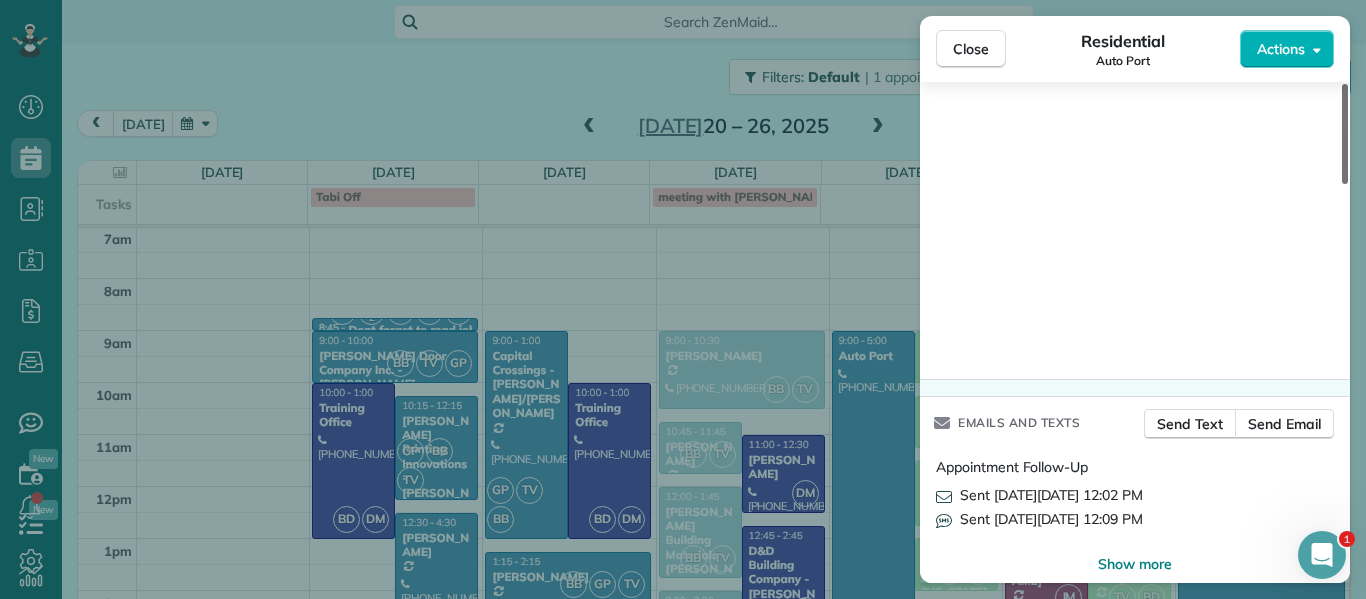 drag, startPoint x: 1343, startPoint y: 131, endPoint x: 1365, endPoint y: 567, distance: 436.5547 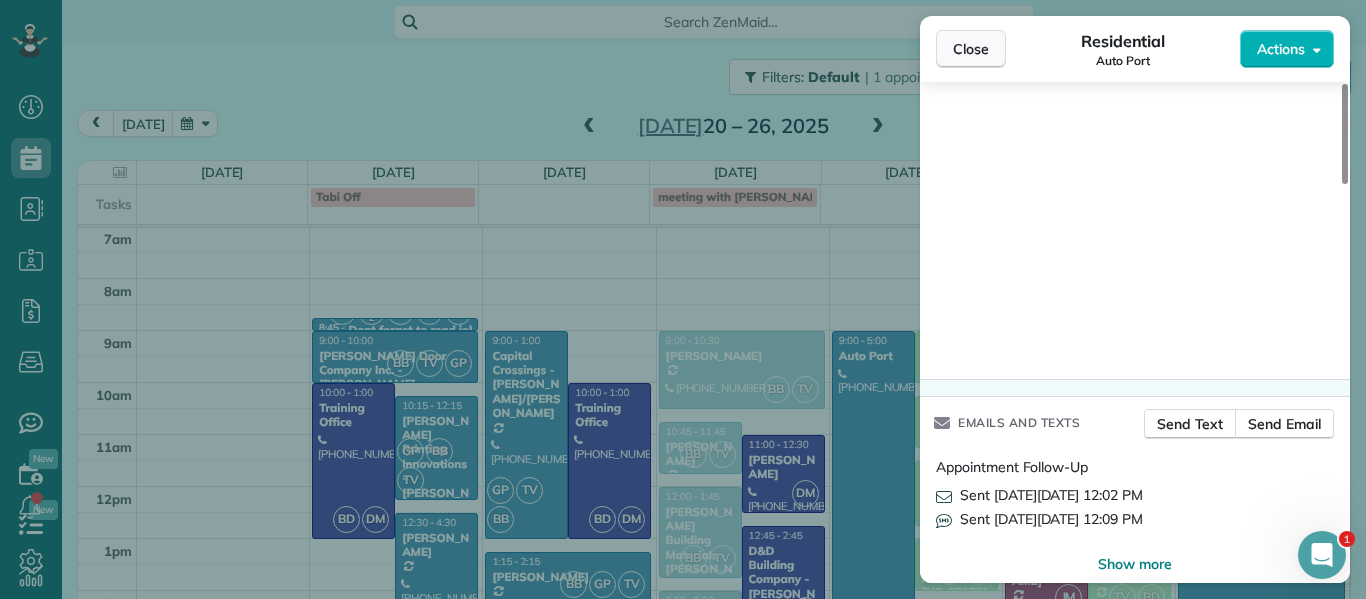 click on "Close" at bounding box center (971, 49) 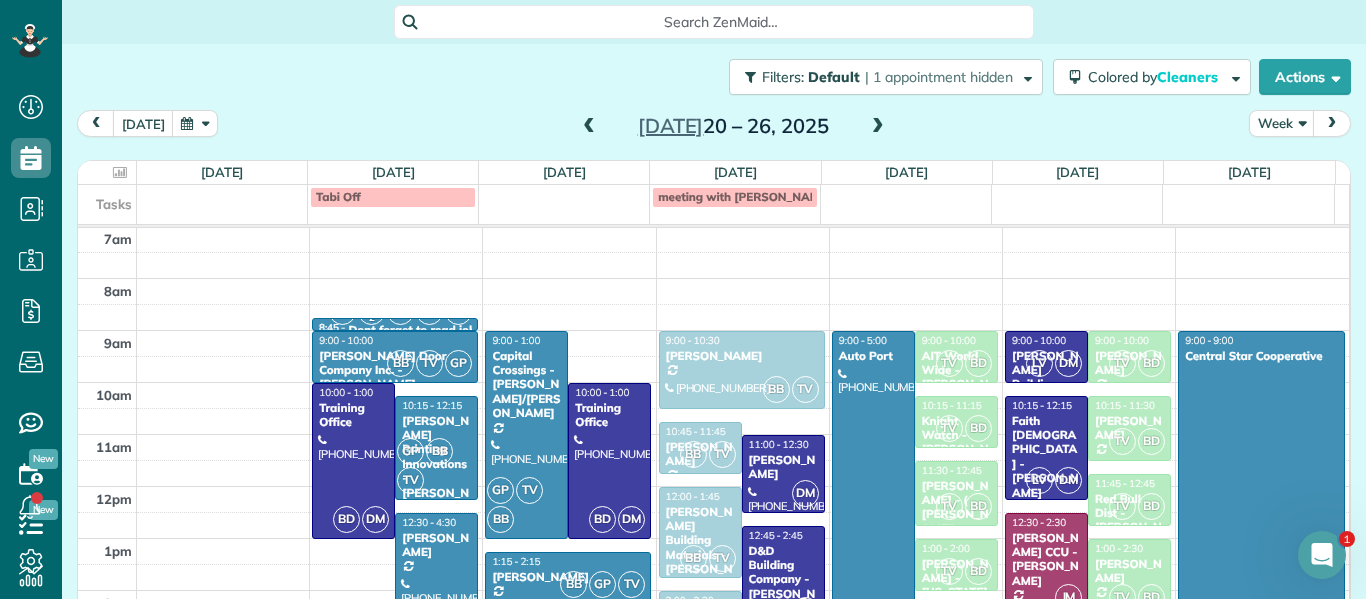 click at bounding box center [1261, 643] 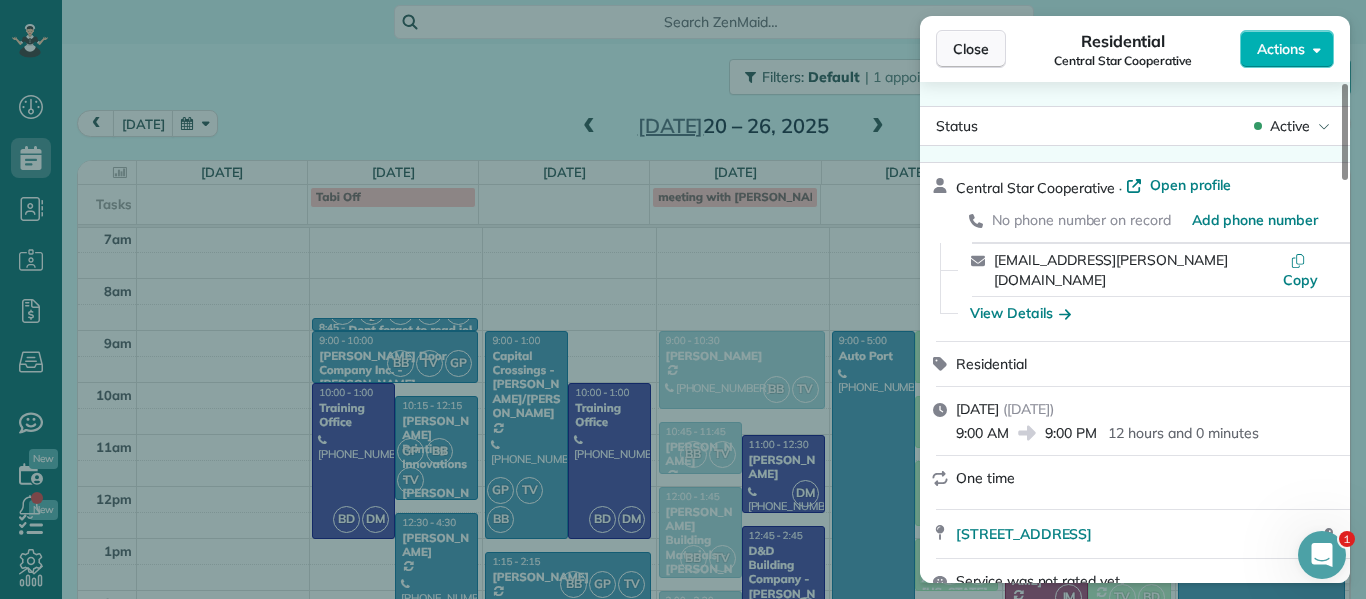 click on "Close" at bounding box center (971, 49) 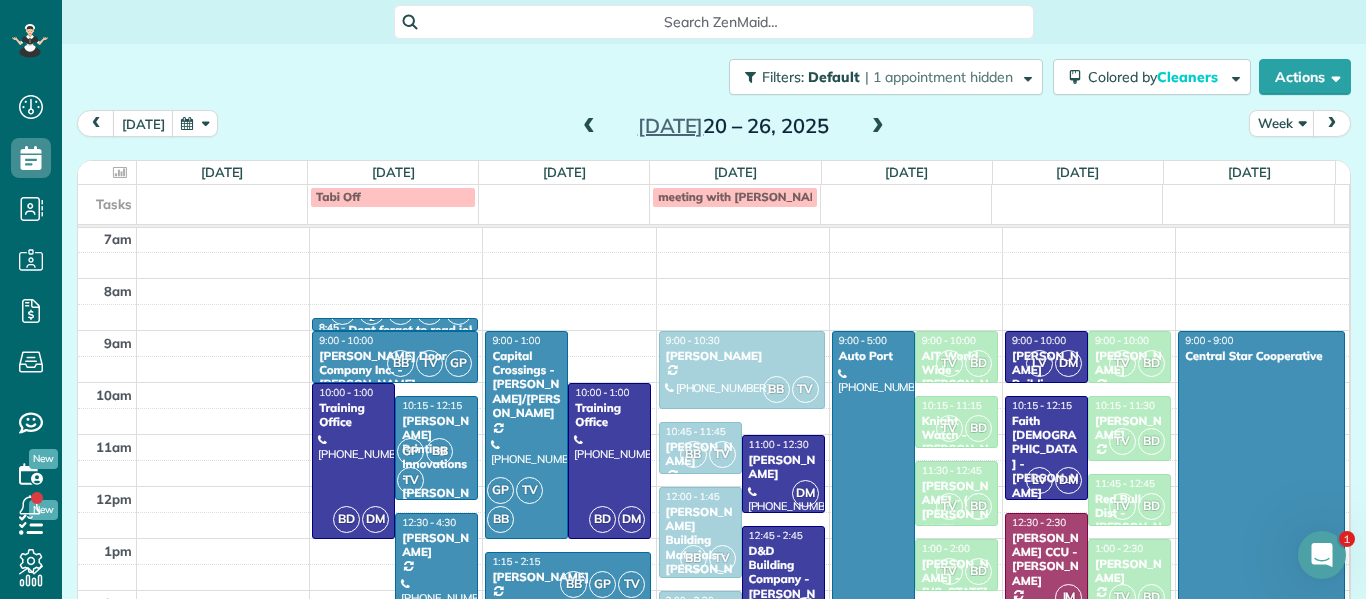 click at bounding box center [878, 127] 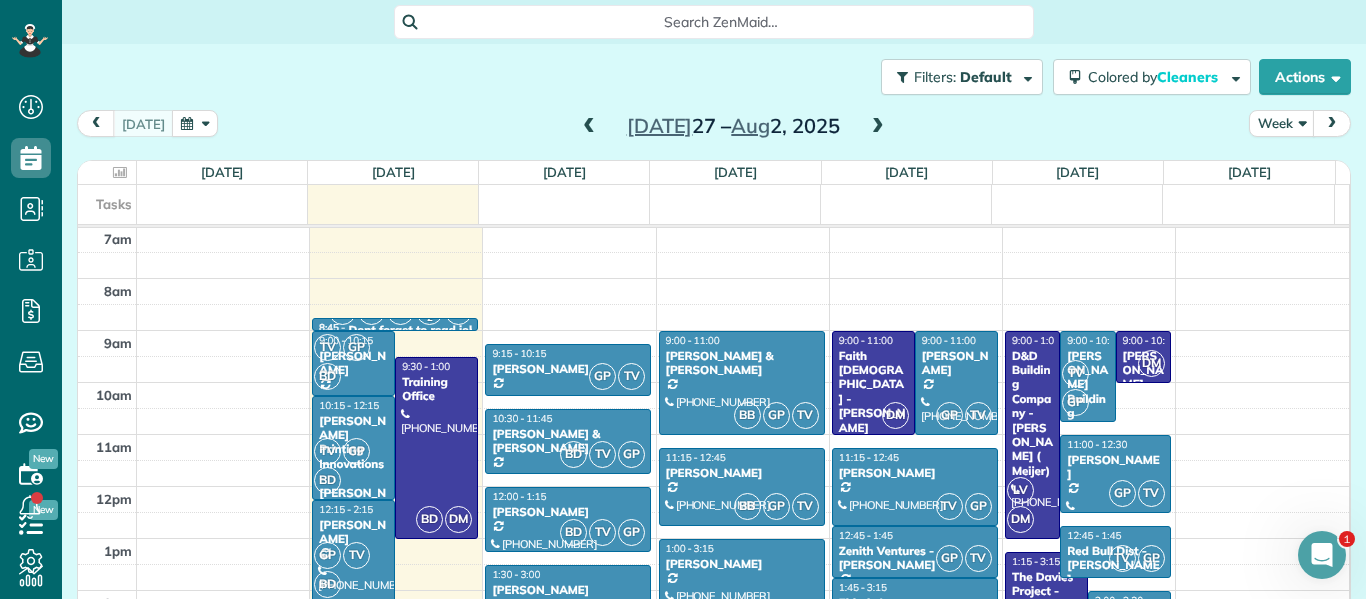 click at bounding box center [878, 127] 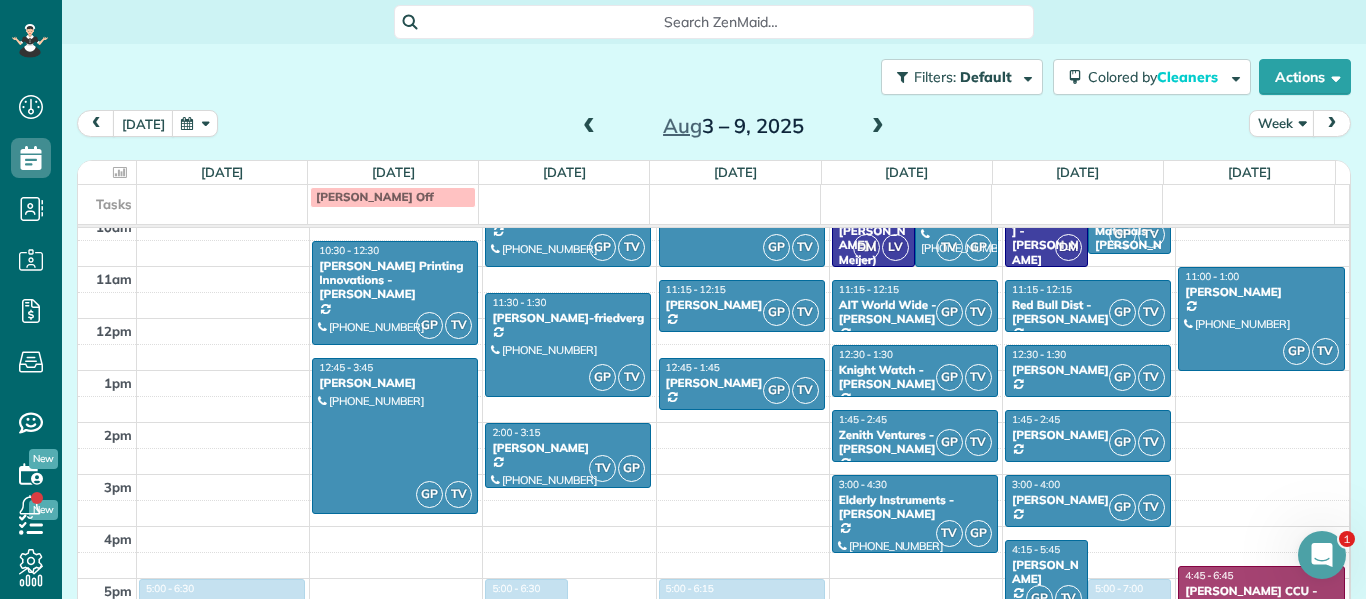 scroll, scrollTop: 270, scrollLeft: 0, axis: vertical 